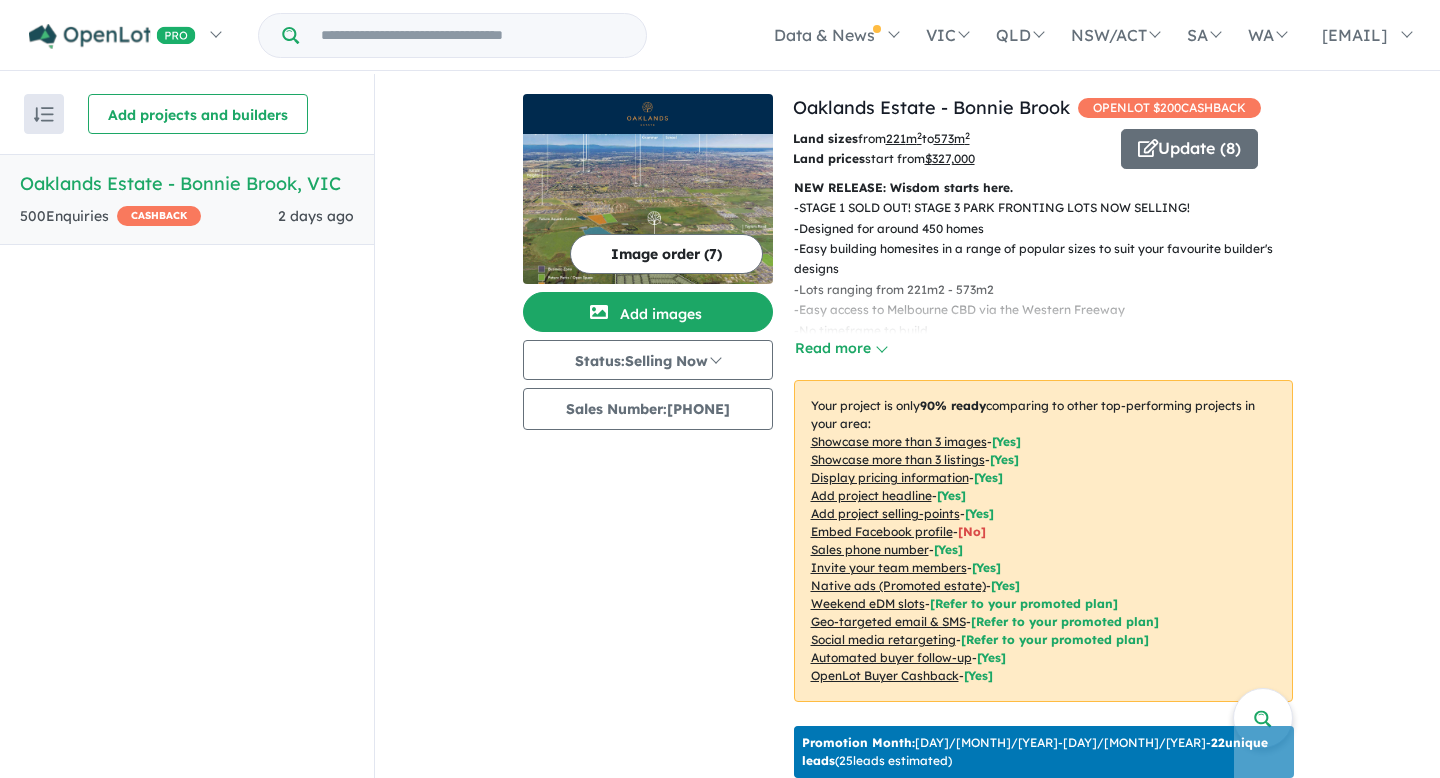 scroll, scrollTop: 2, scrollLeft: 0, axis: vertical 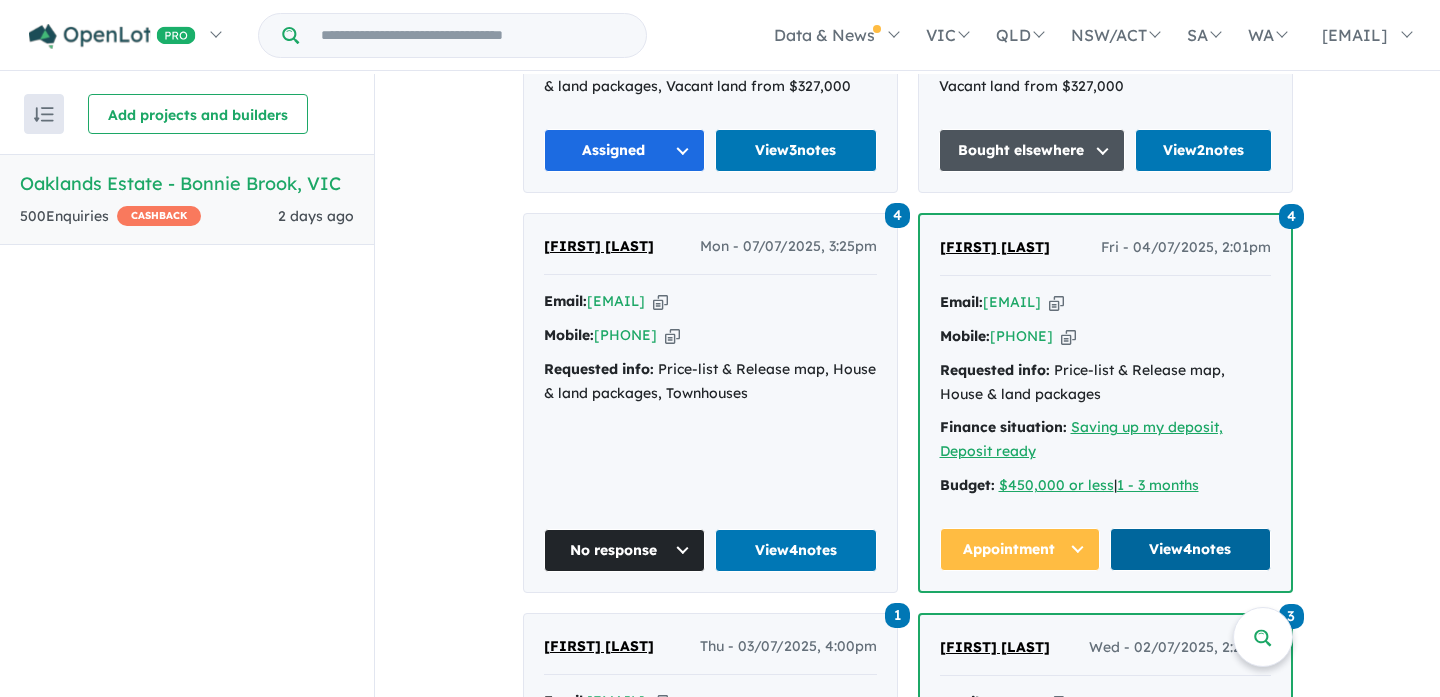 click on "View  4  notes" at bounding box center (1190, 549) 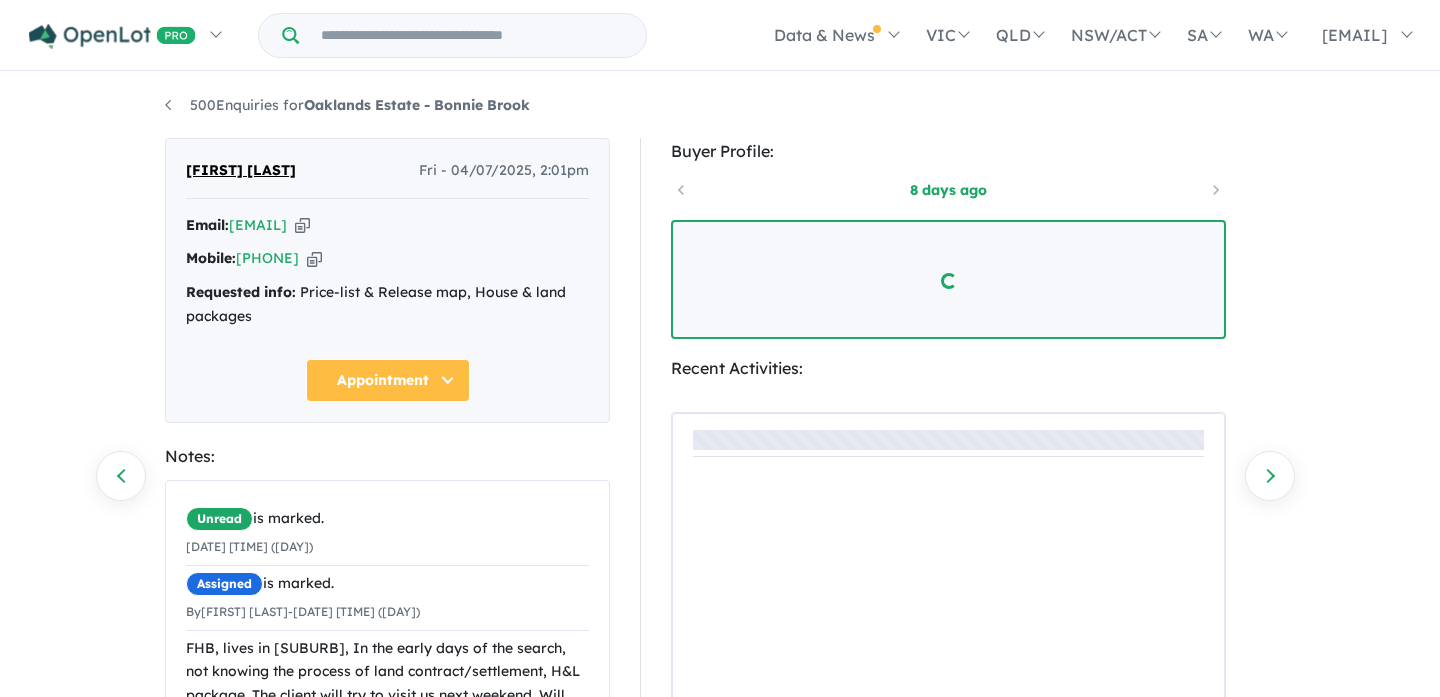 scroll, scrollTop: 0, scrollLeft: 0, axis: both 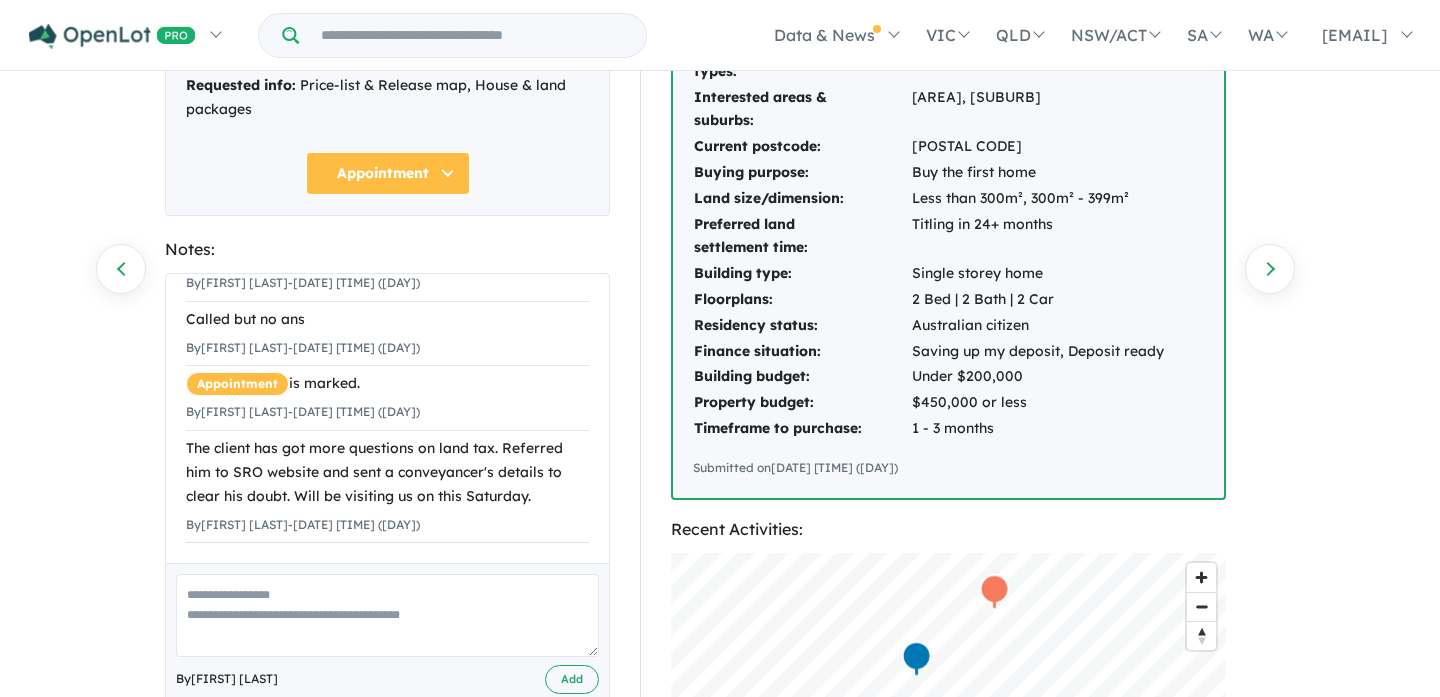 click at bounding box center [387, 615] 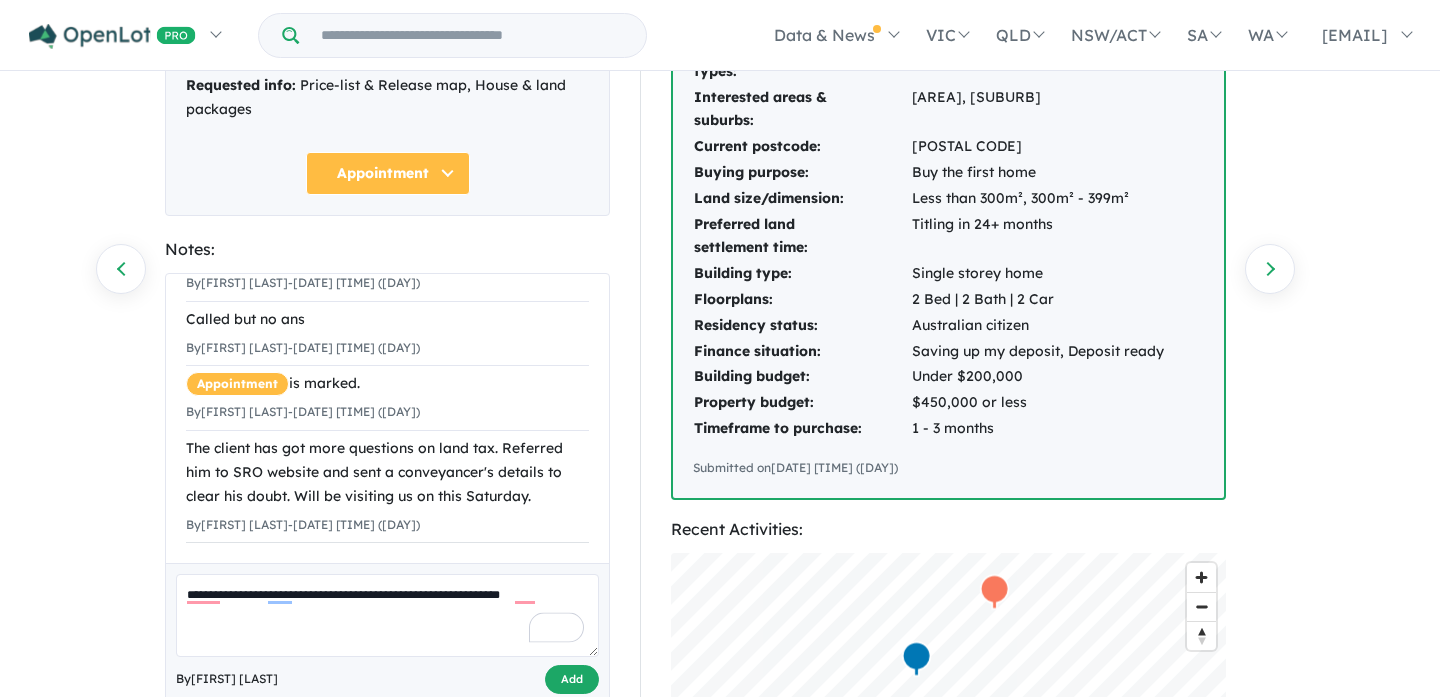 type on "**********" 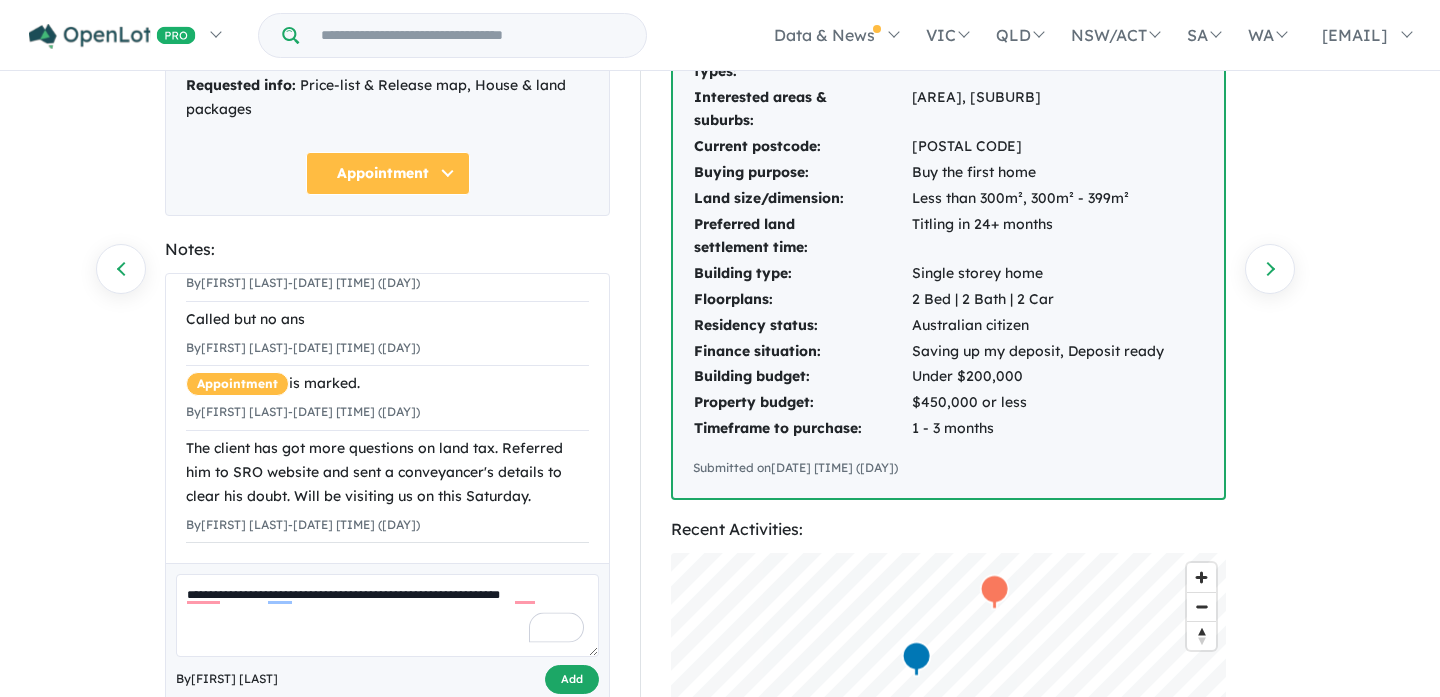 click on "Add" at bounding box center (572, 679) 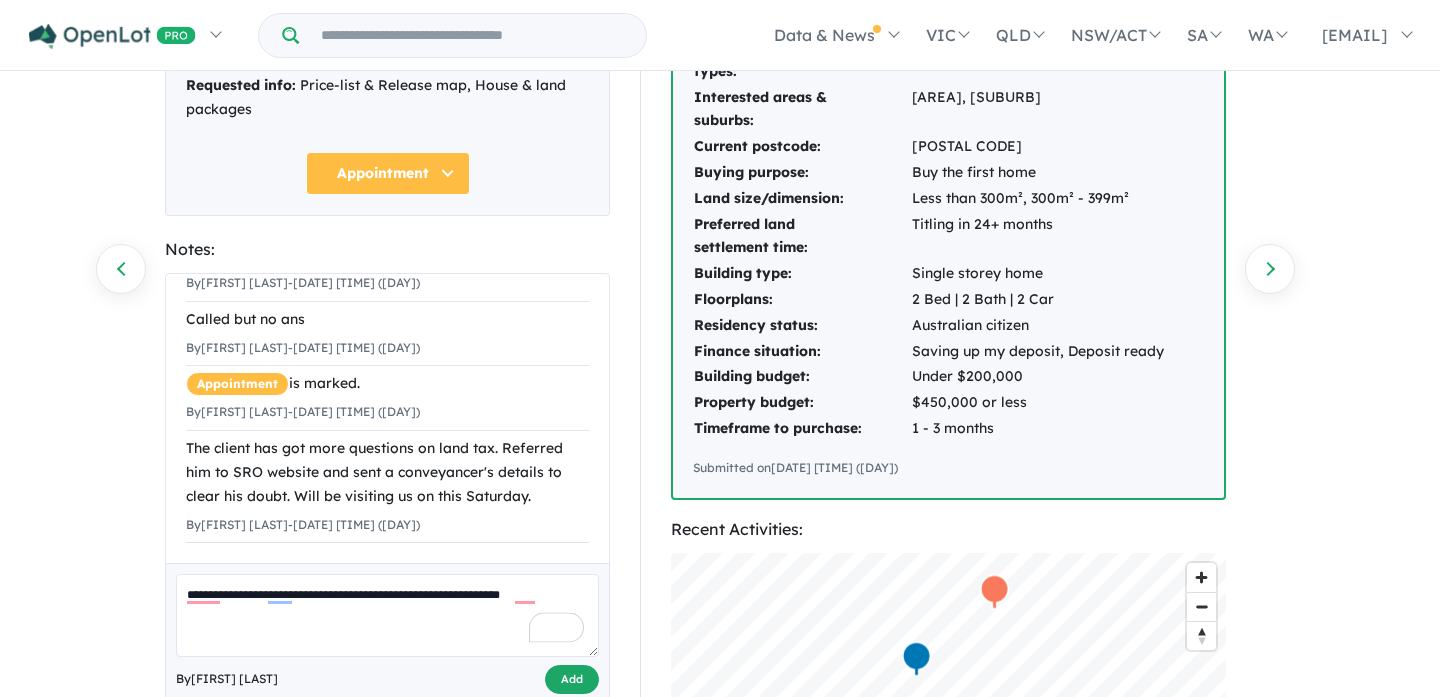 scroll, scrollTop: 515, scrollLeft: 0, axis: vertical 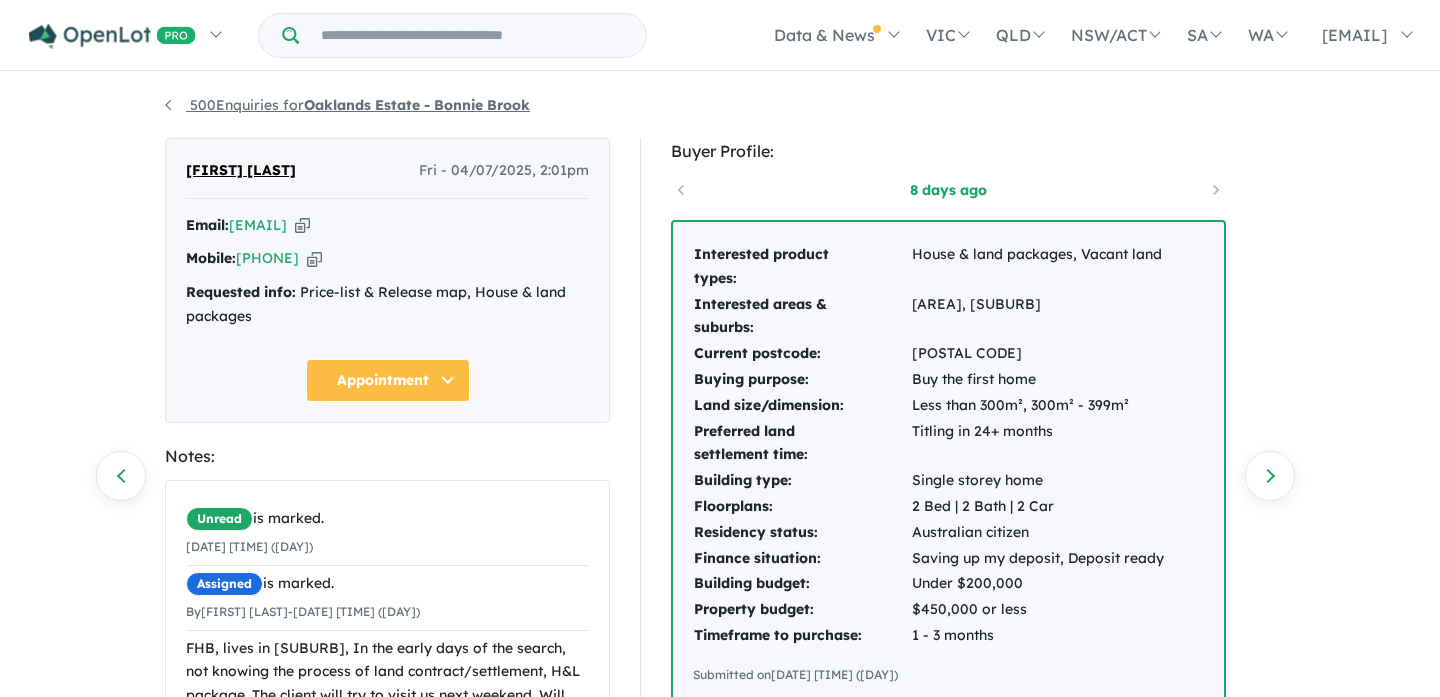 click on "500  Enquiries for  Oaklands Estate - Bonnie Brook" at bounding box center (347, 105) 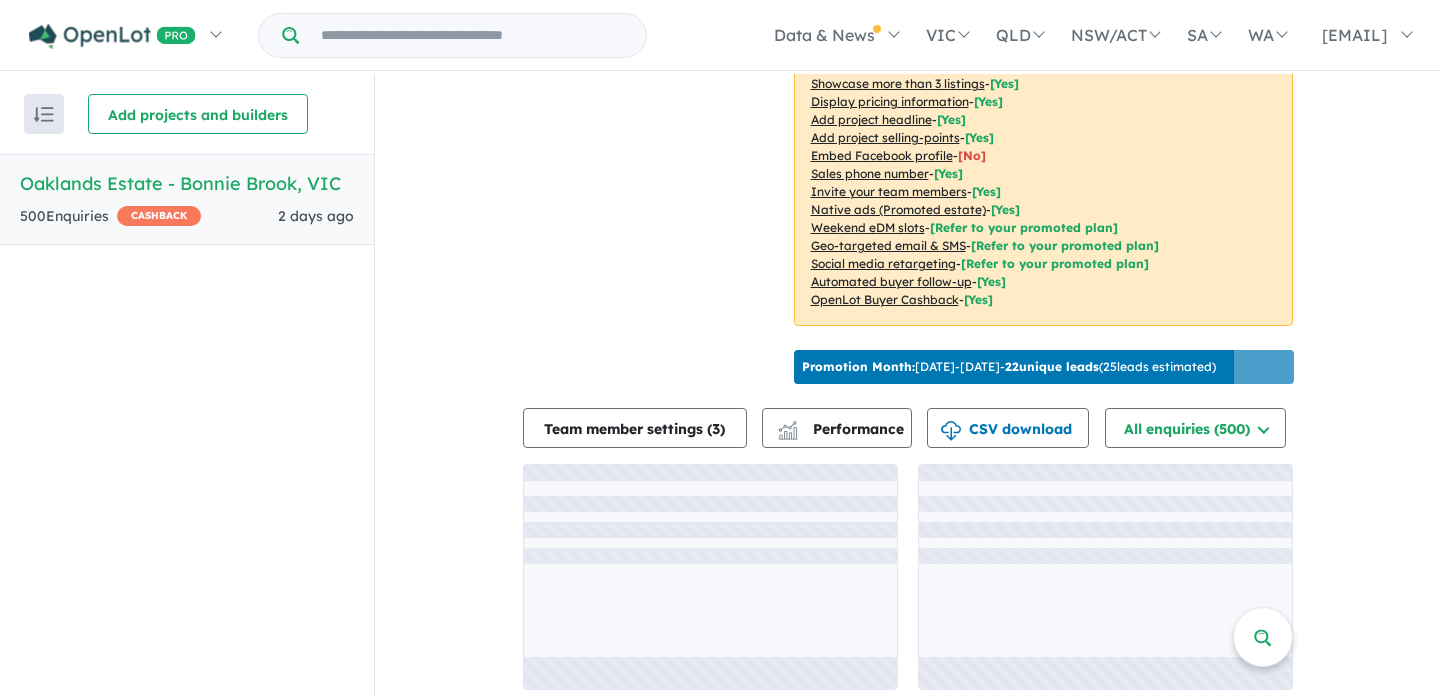 scroll, scrollTop: 405, scrollLeft: 0, axis: vertical 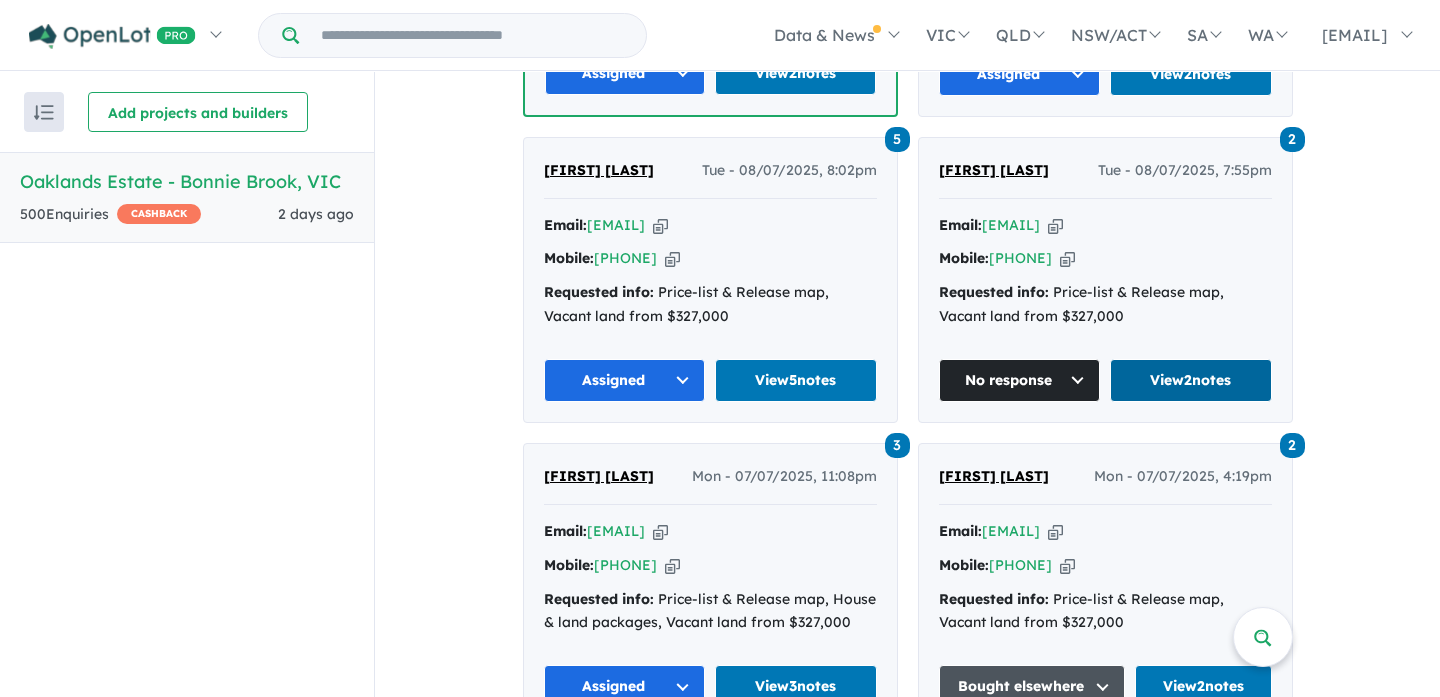 click on "View  2  notes" at bounding box center [1191, 380] 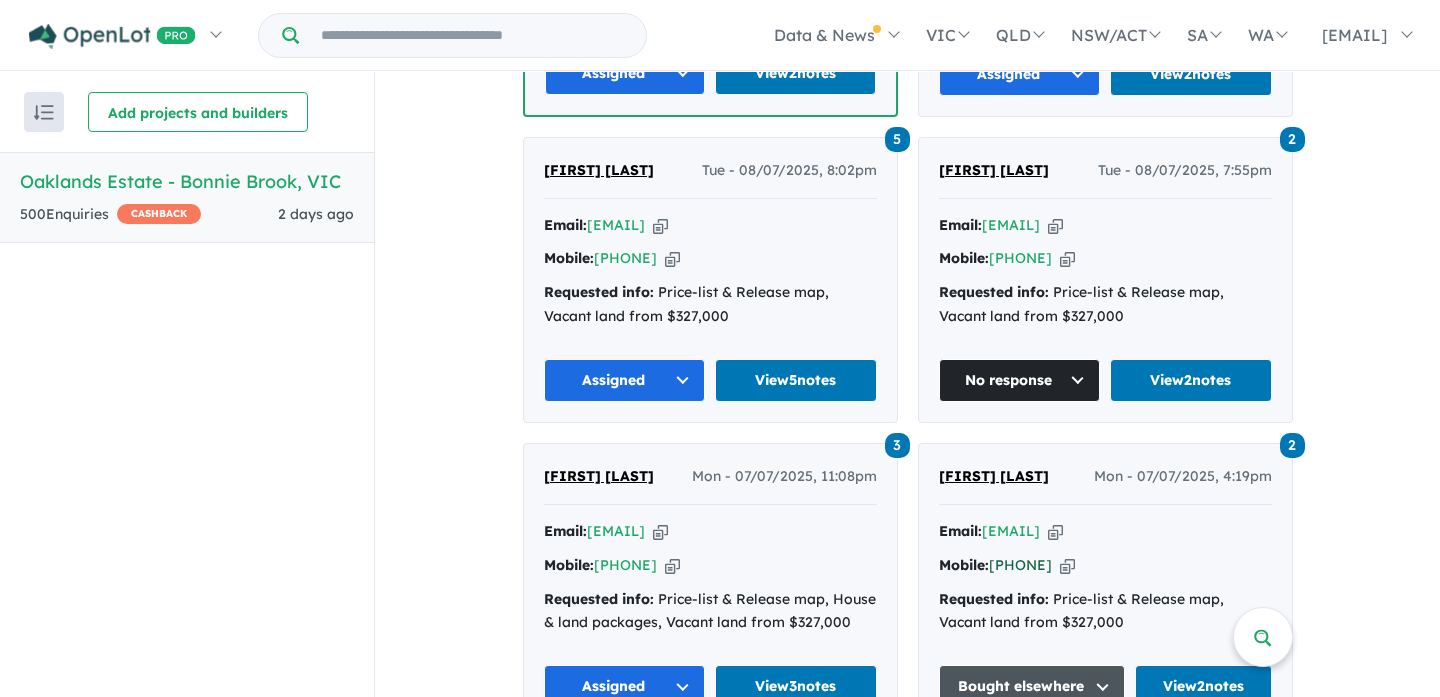 scroll, scrollTop: 1878, scrollLeft: 0, axis: vertical 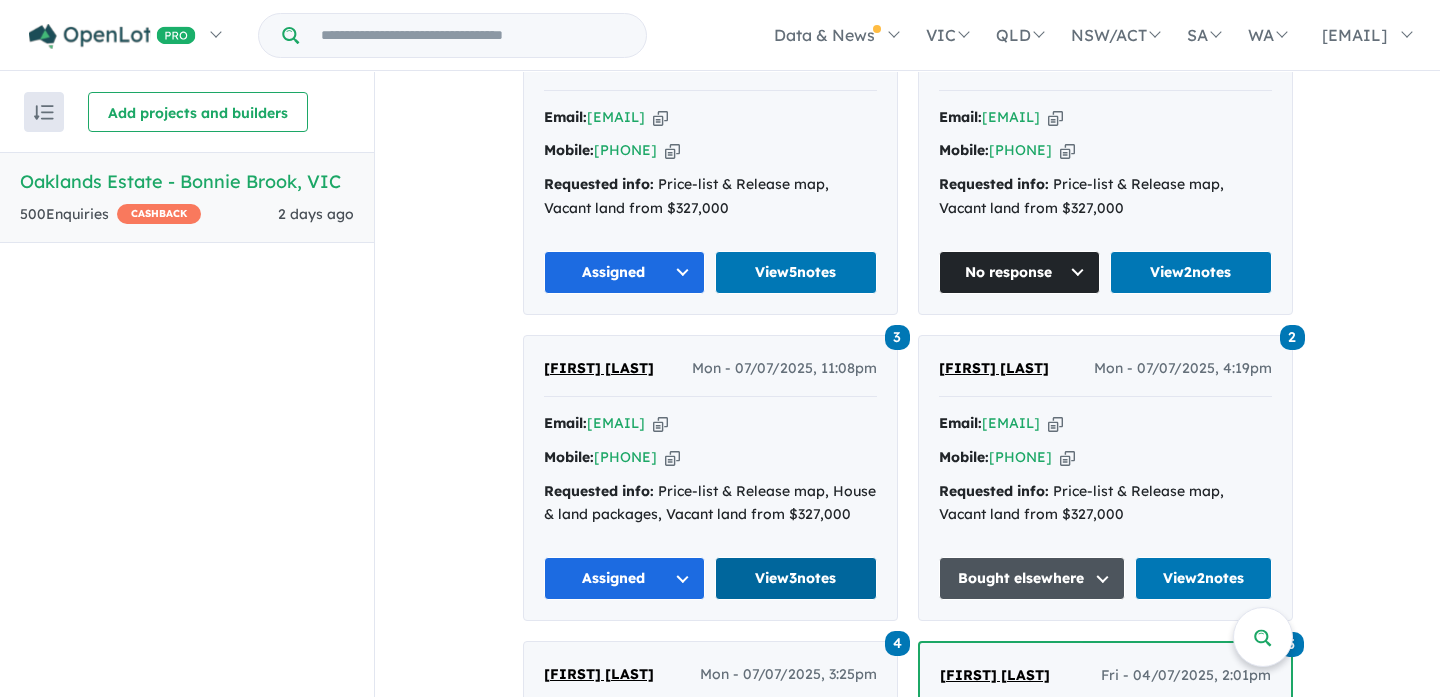 click on "View  3  notes" at bounding box center [796, 578] 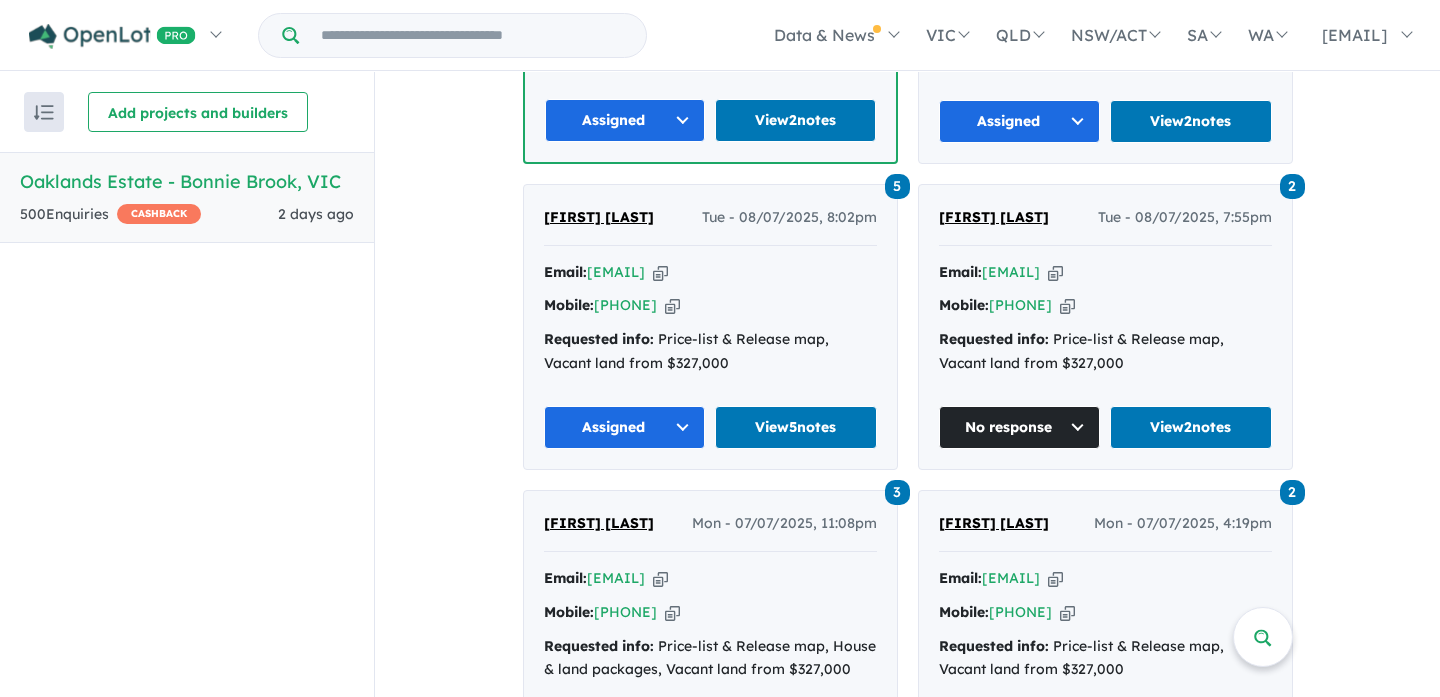scroll, scrollTop: 1721, scrollLeft: 0, axis: vertical 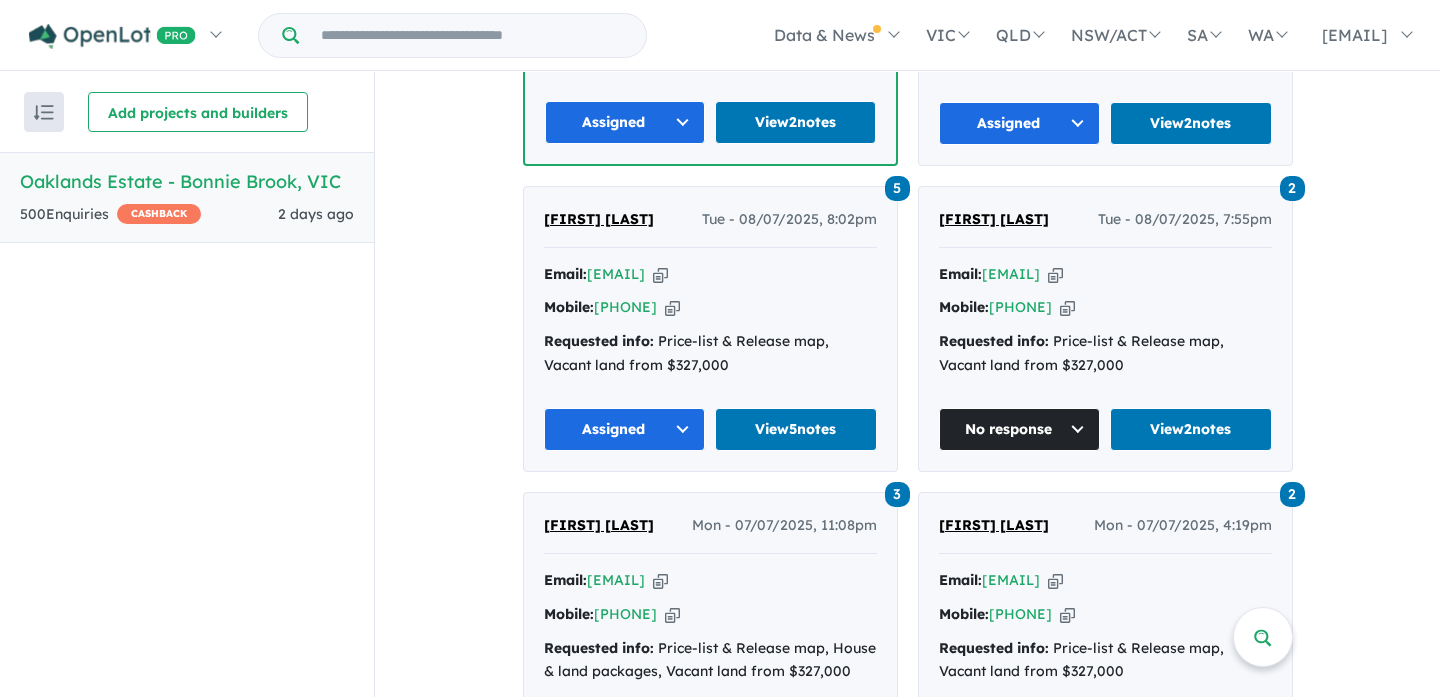 drag, startPoint x: 673, startPoint y: 237, endPoint x: 526, endPoint y: 236, distance: 147.0034 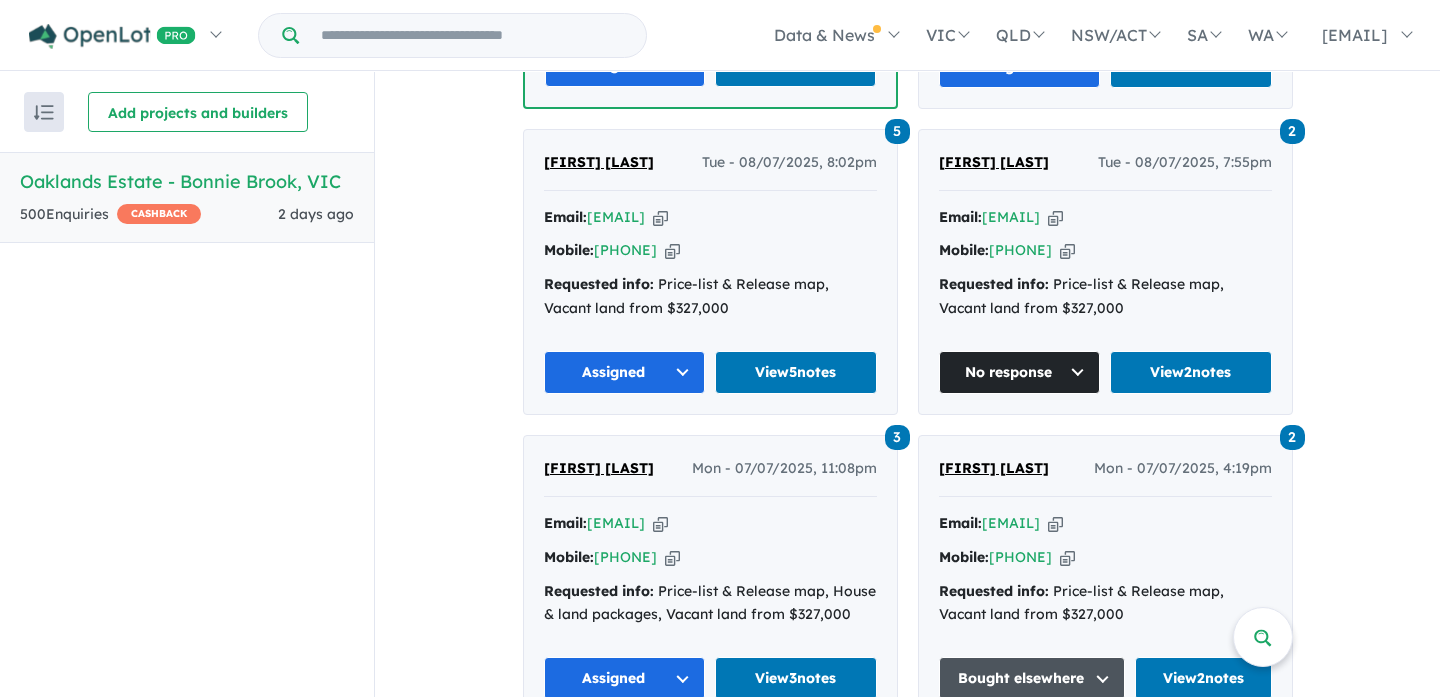 scroll, scrollTop: 1780, scrollLeft: 0, axis: vertical 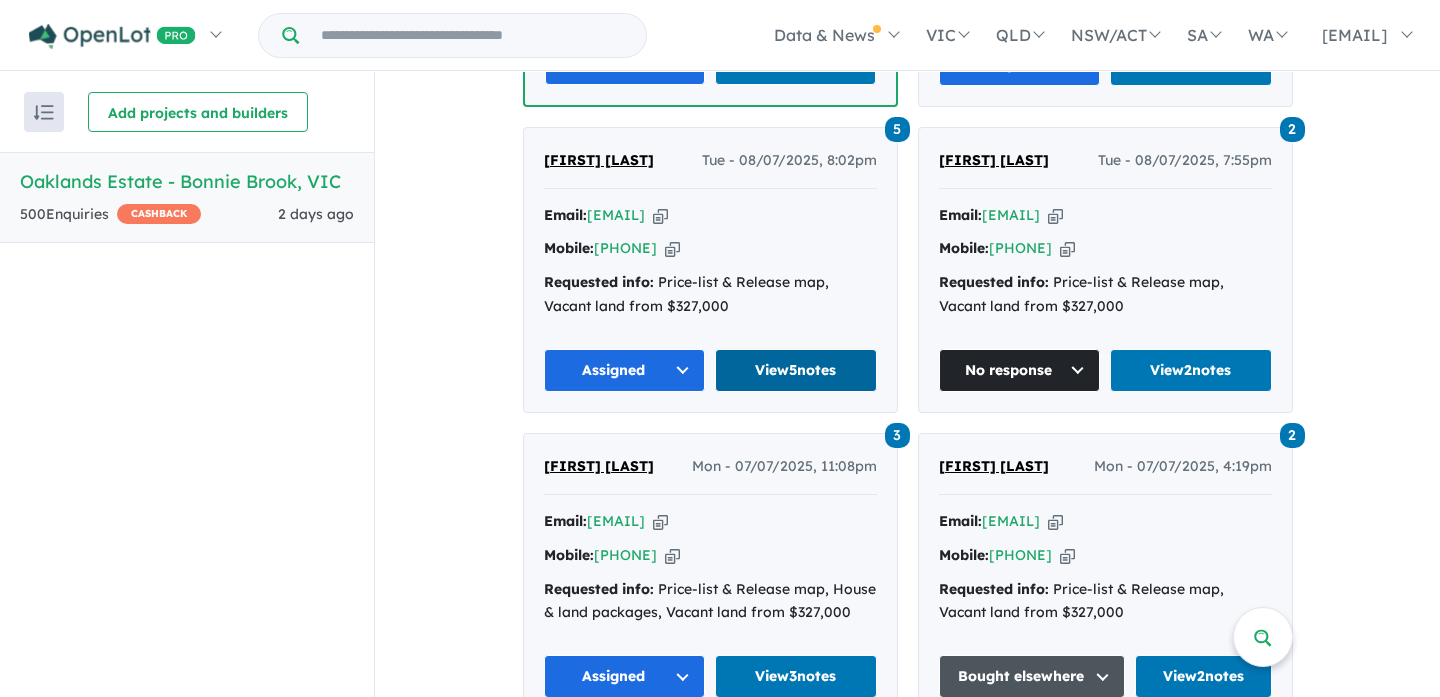 click on "View  5  notes" at bounding box center (796, 370) 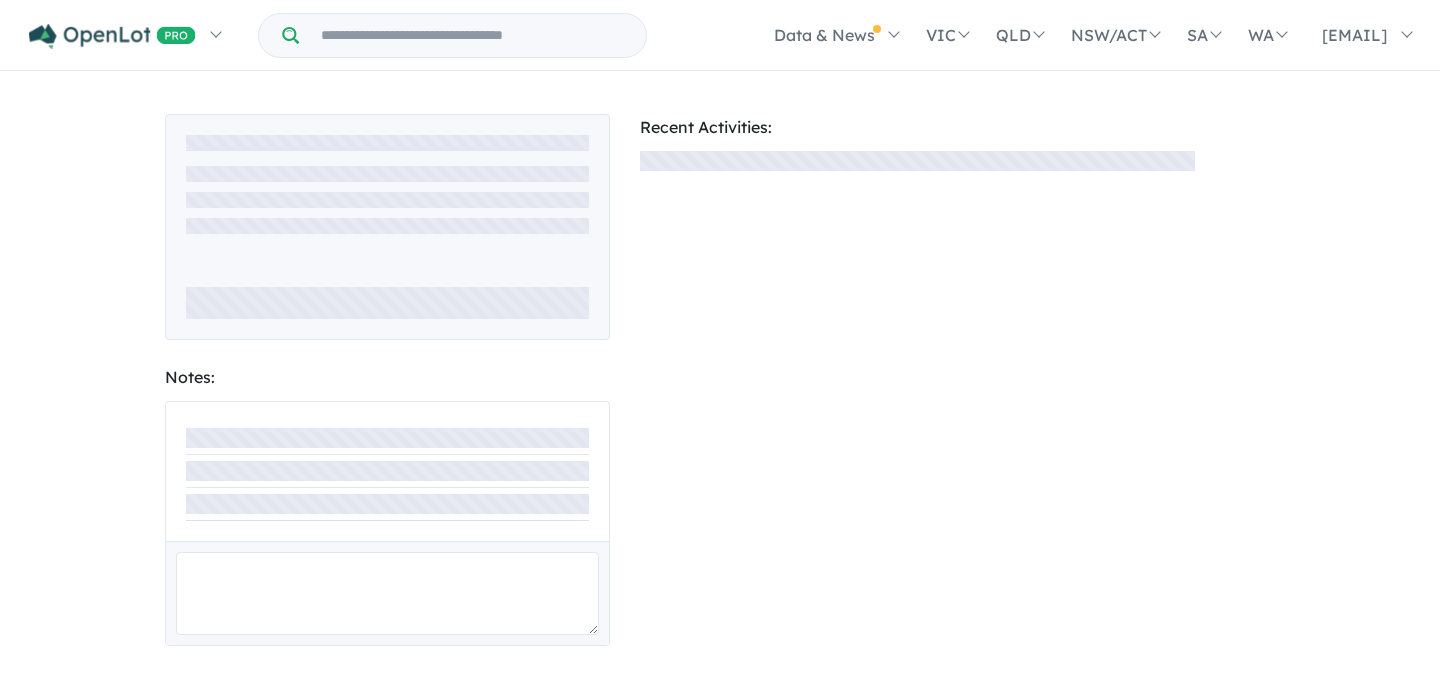 scroll, scrollTop: 0, scrollLeft: 0, axis: both 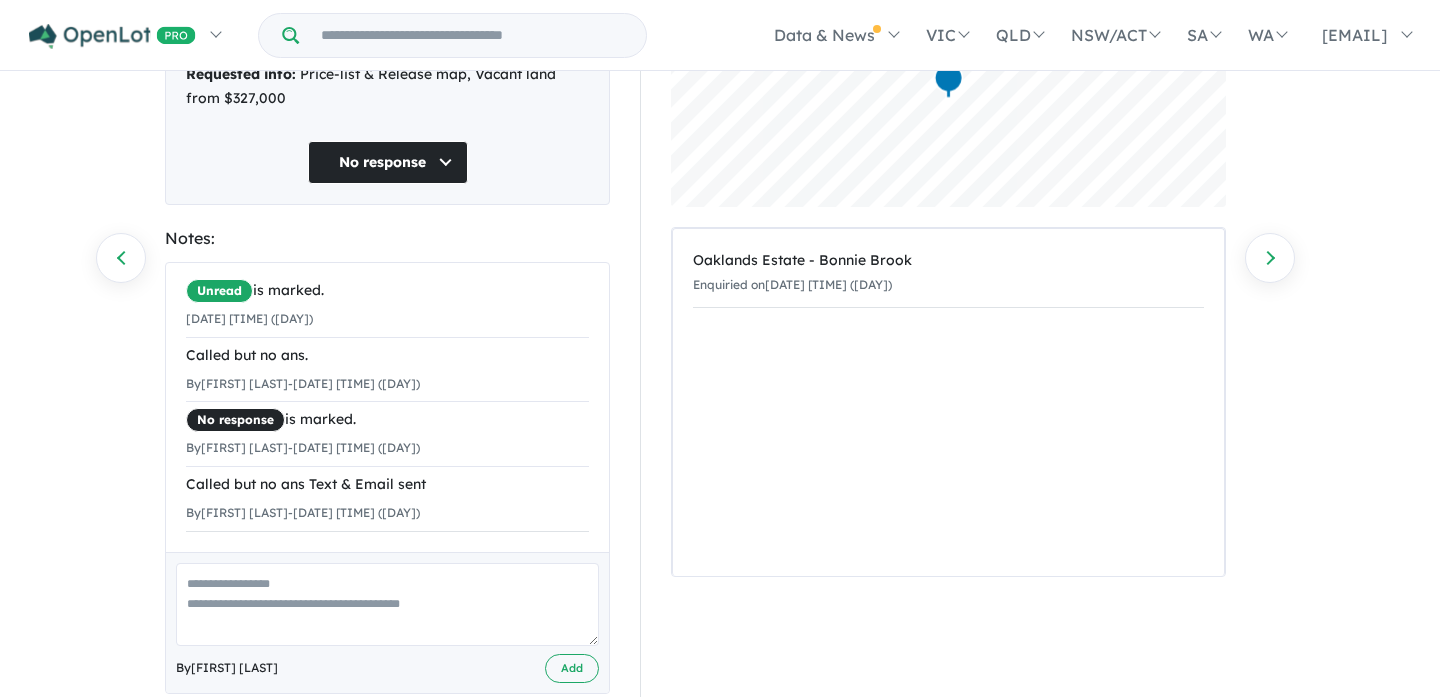 click at bounding box center (387, 604) 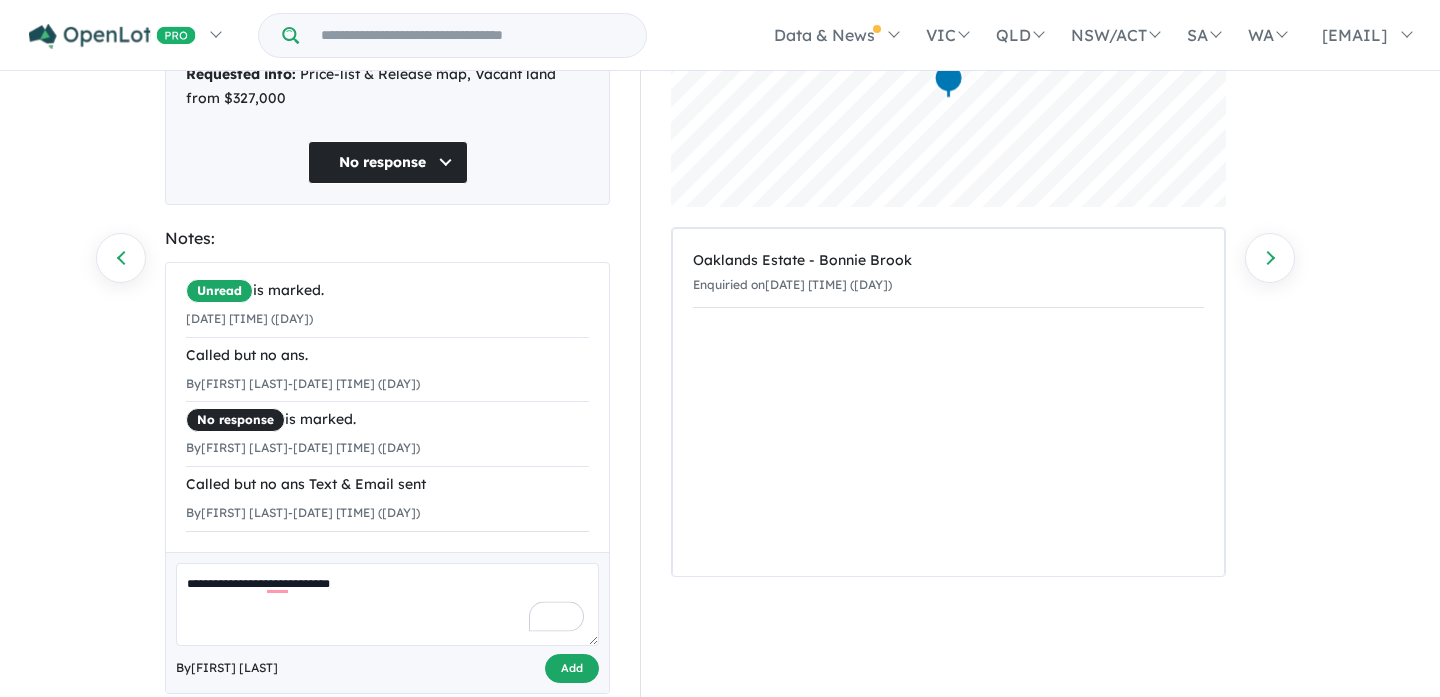 type on "**********" 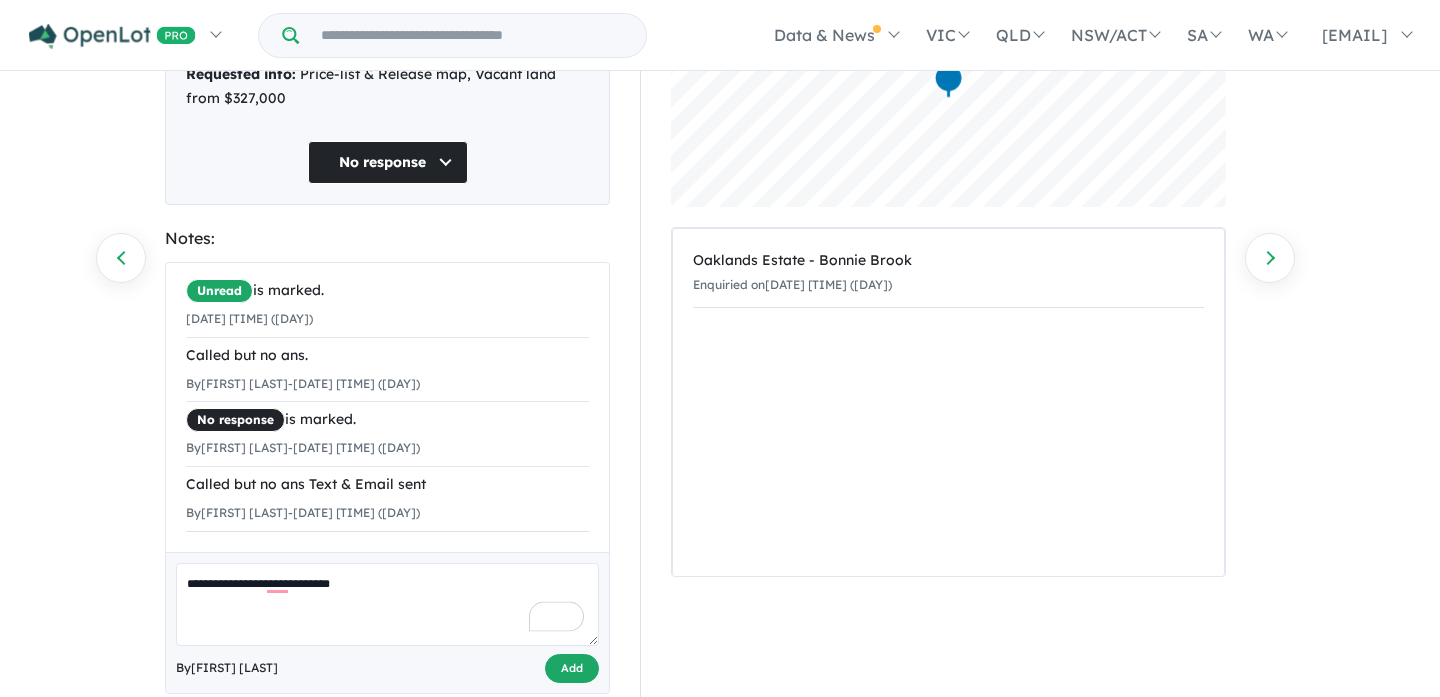 click on "Add" at bounding box center [572, 668] 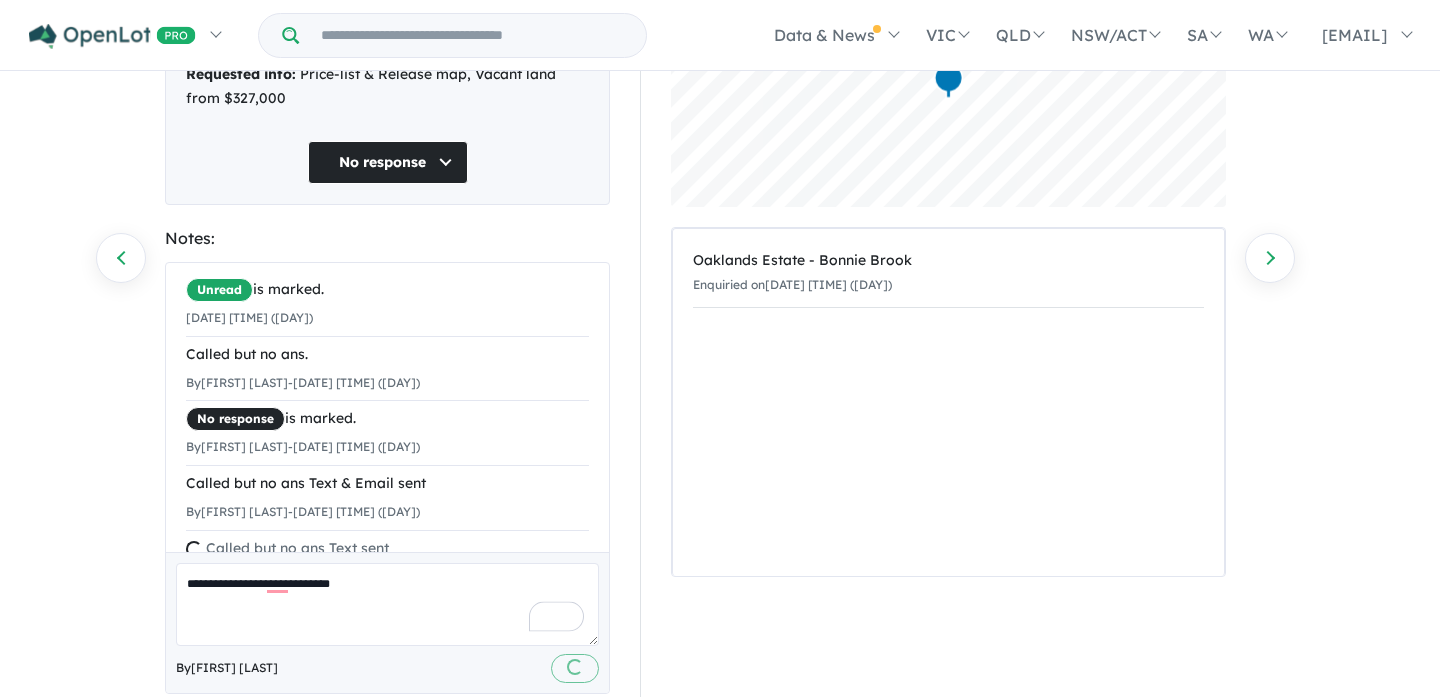 scroll, scrollTop: 47, scrollLeft: 0, axis: vertical 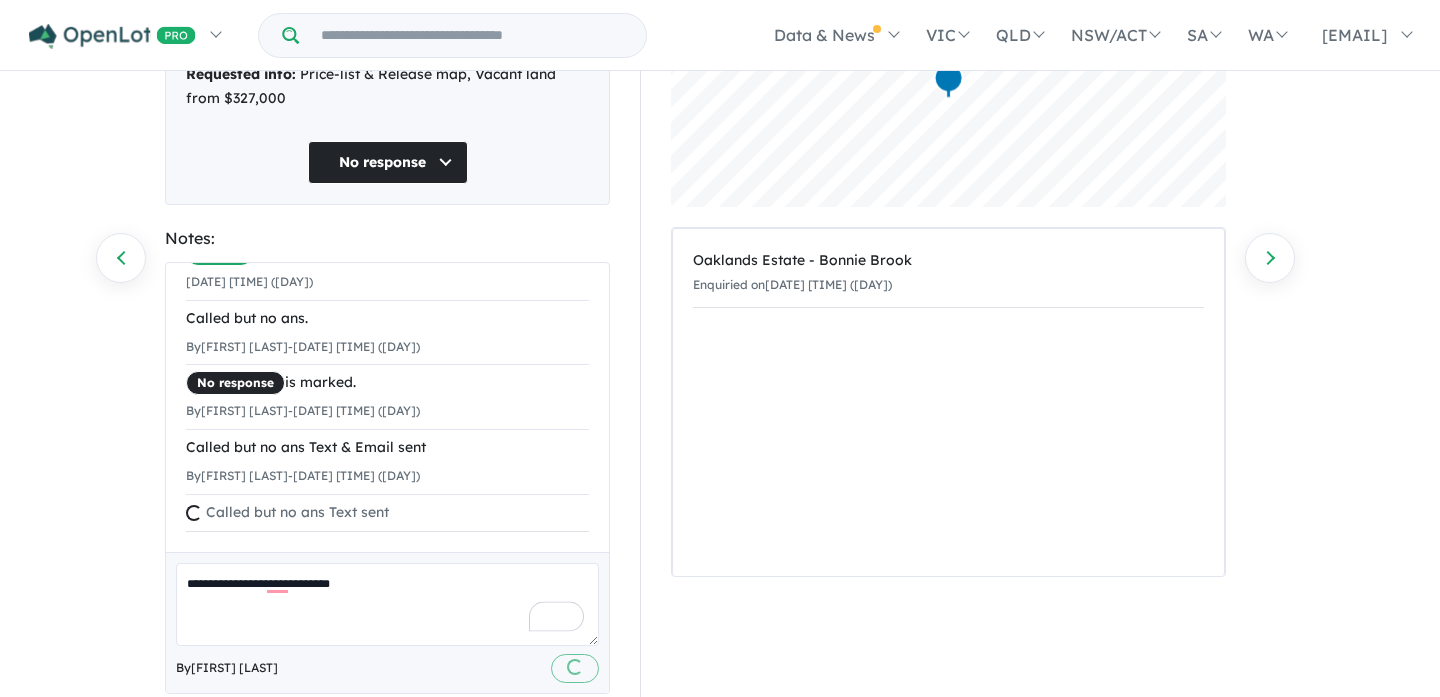 type 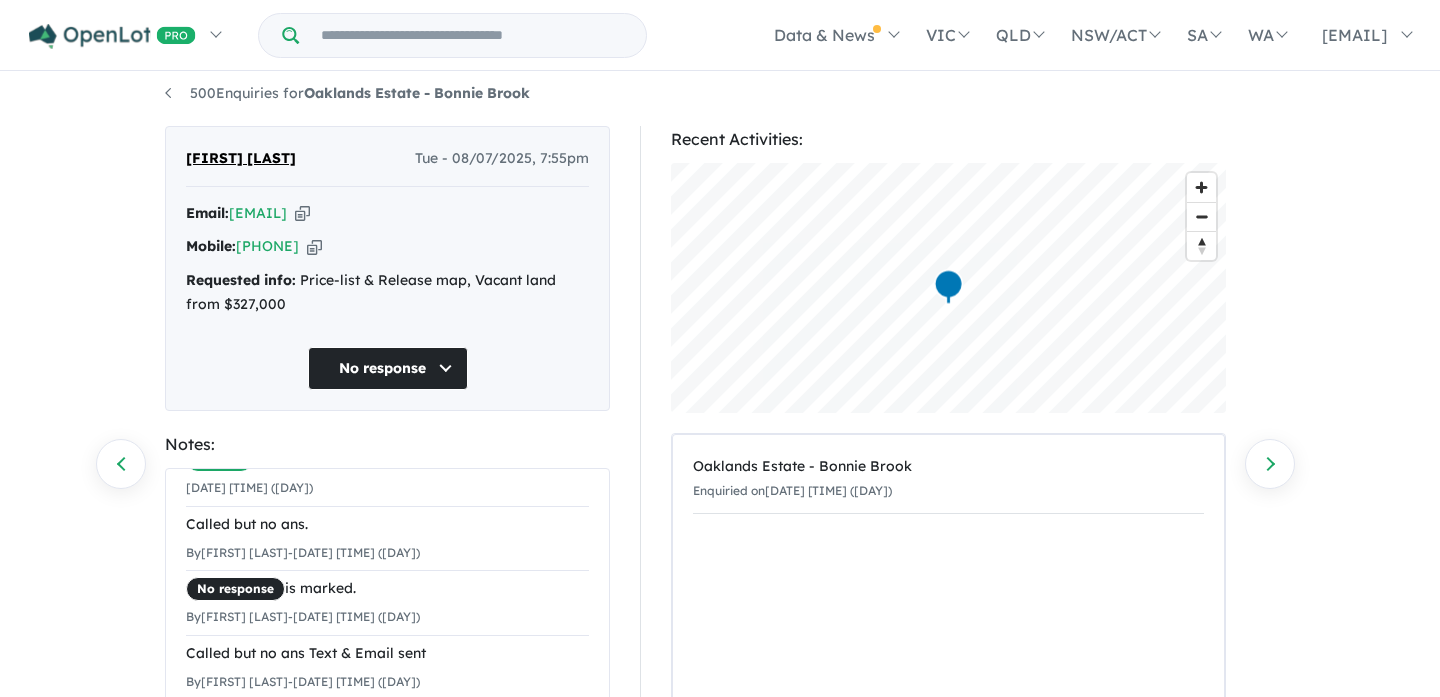 scroll, scrollTop: 0, scrollLeft: 0, axis: both 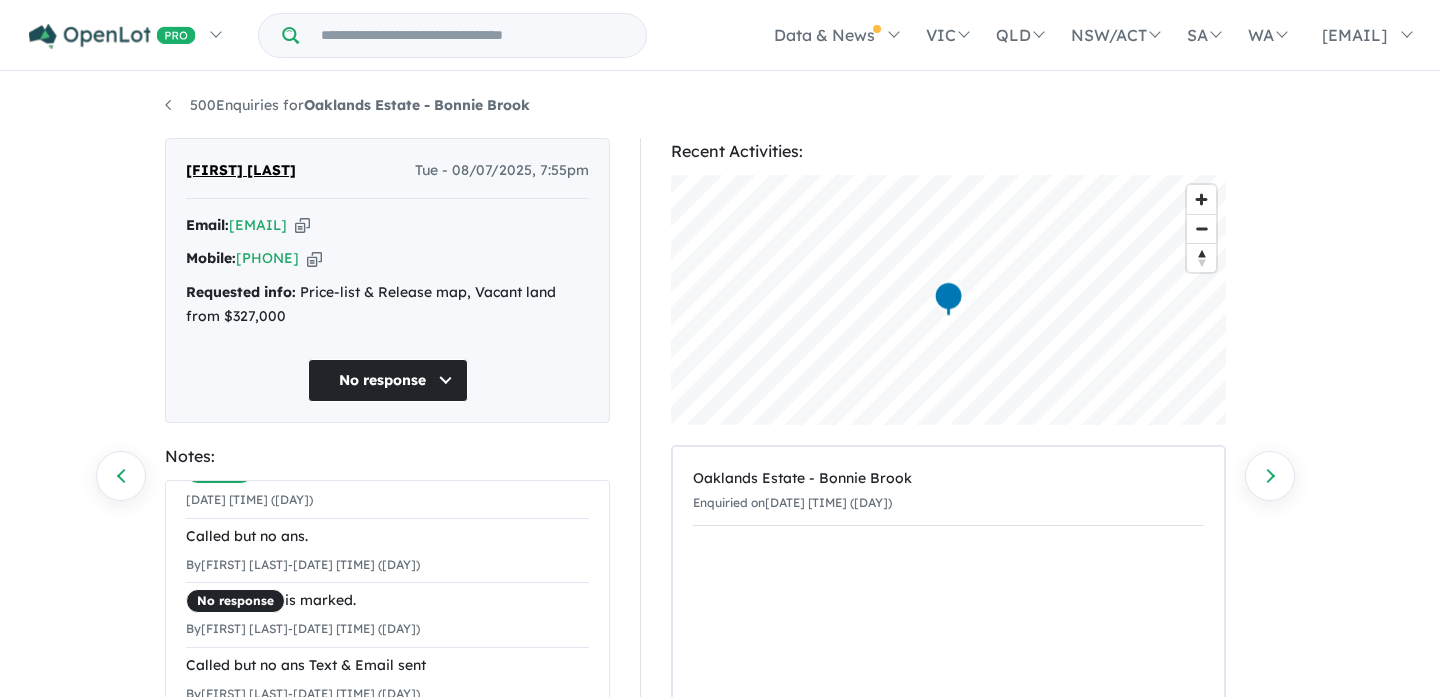click on "500  Enquiries for  Oaklands Estate - Bonnie Brook   Previous enquiry Next enquiry Bikramjeet Bains Tue - 08/07/2025, 7:55pm Email:  bikrambains3@gmail.com Copied! Mobile:  +61 424 731 863 Copied! Requested info:   Price-list & Release map, Vacant land from $327,000 No response Notes: Unread  is marked. 08/07/2025 7:55pm (Tuesday) Called but no ans. By  Hannah  Shah  -  09/07/2025 4:30pm (Wednesday) × No response  is marked. By  Hannah  Shah  -  09/07/2025 4:31pm (Wednesday) × Called but no ans Text & Email sent By  Hannah  Shah  -  12/07/2025 5:10pm (Saturday) × Called but no ans Text sent By  Hannah  Shah  -  13/07/2025 5:23pm (Sunday) × By  Hannah  Shah  Add Recent Activities: © Mapbox   © OpenStreetMap   Improve this map Oaklands Estate - Bonnie Brook Enquiried on  08/07/2025 7:55pm (Tuesday)" at bounding box center (720, 386) 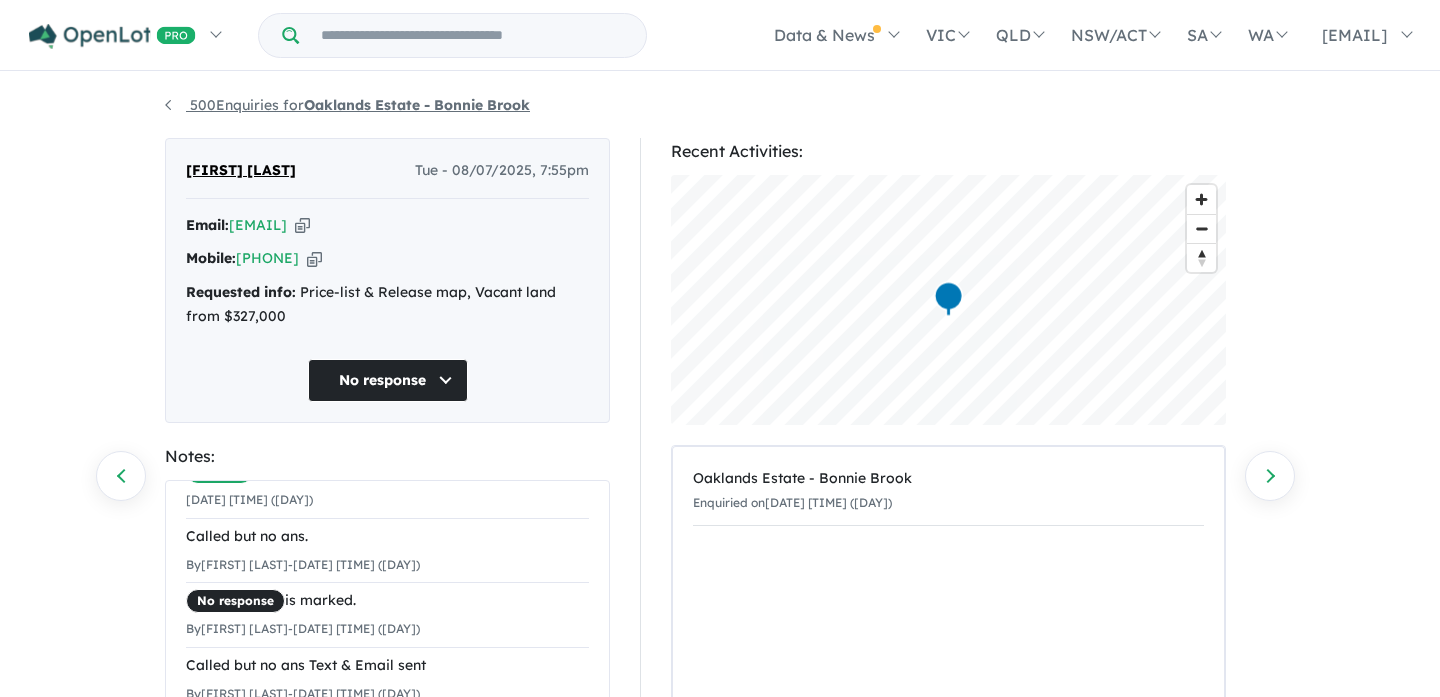 click on "500  Enquiries for  Oaklands Estate - Bonnie Brook" at bounding box center (347, 105) 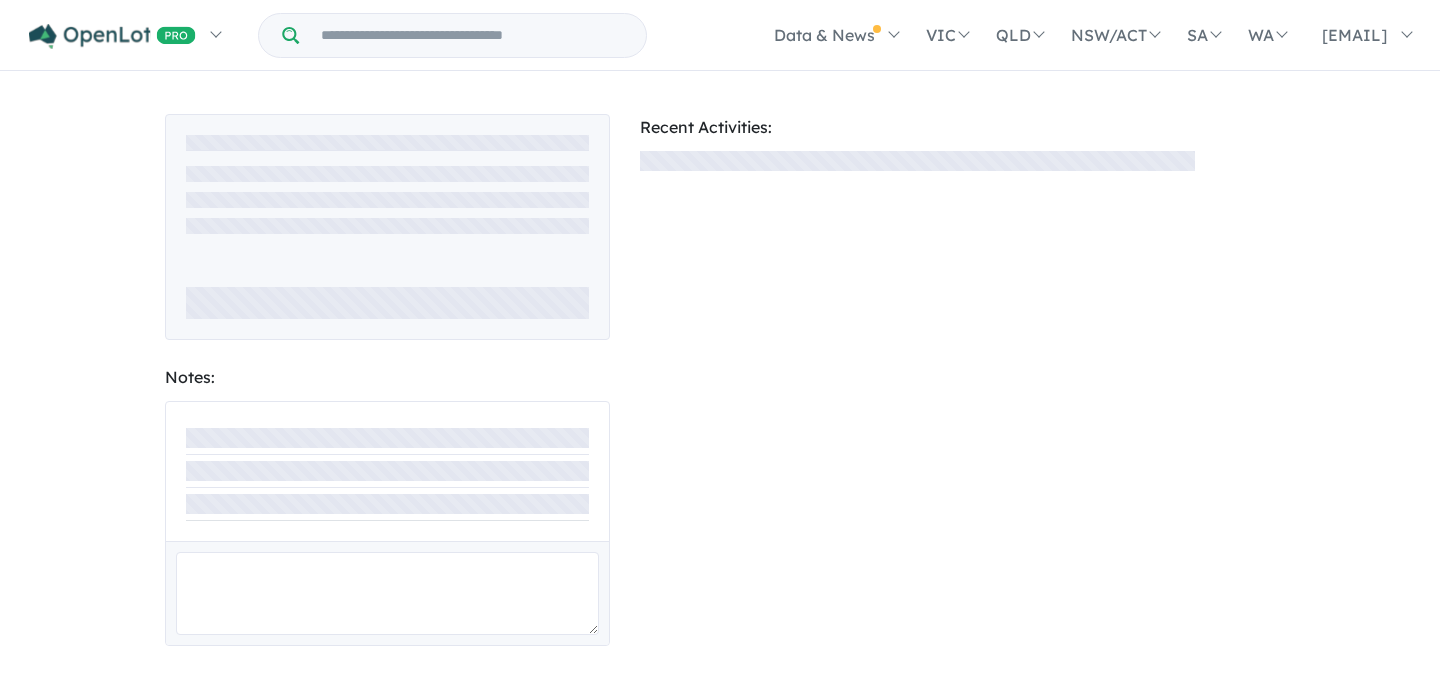 scroll, scrollTop: 0, scrollLeft: 0, axis: both 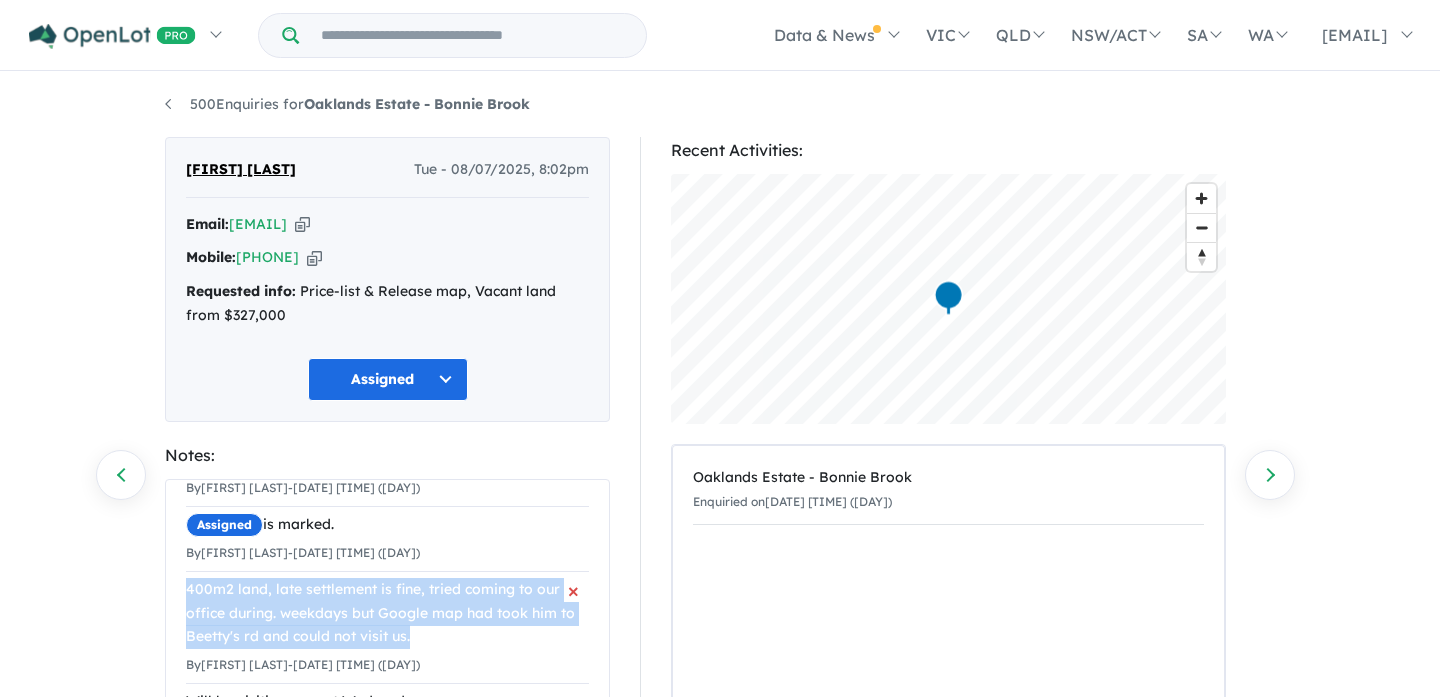 drag, startPoint x: 186, startPoint y: 592, endPoint x: 471, endPoint y: 639, distance: 288.84946 